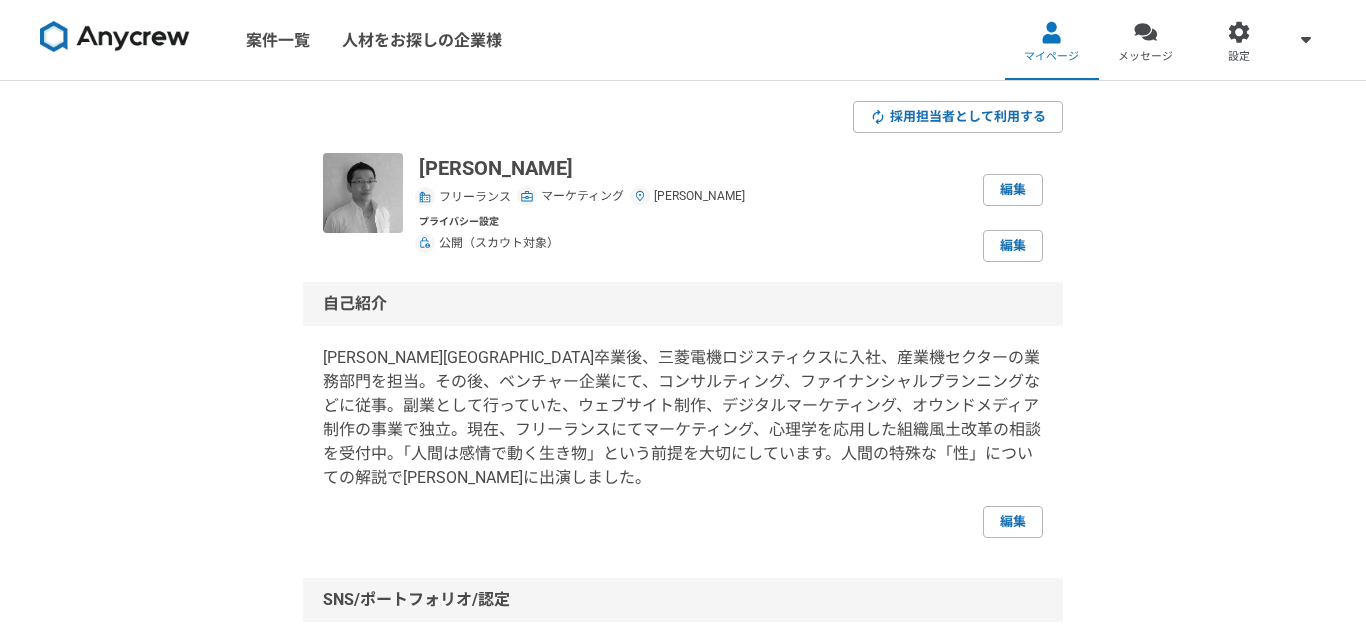 scroll, scrollTop: 0, scrollLeft: 0, axis: both 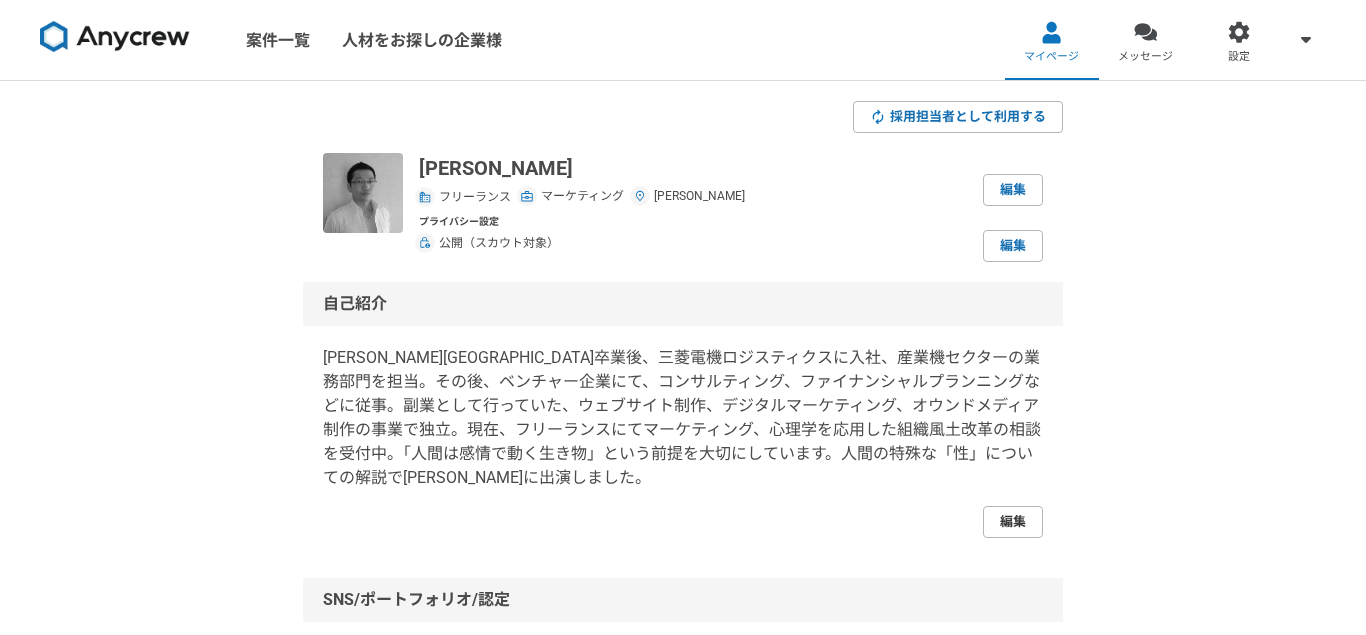 click on "編集" at bounding box center (1013, 522) 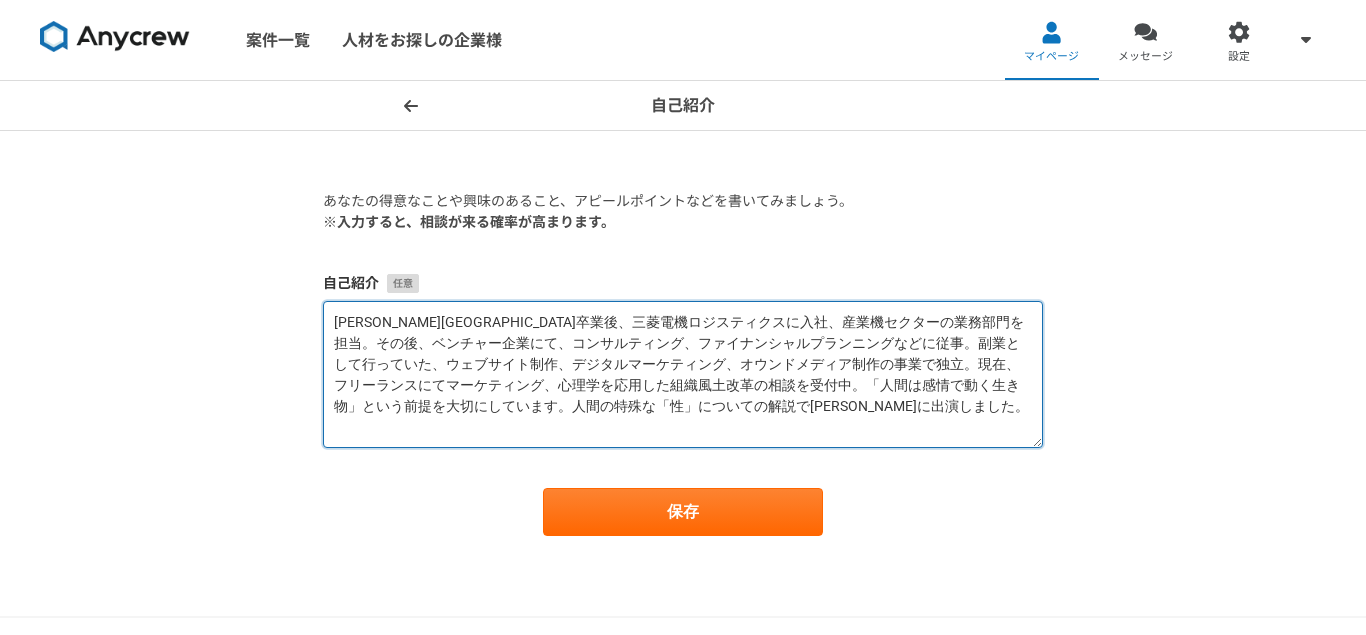 click on "[PERSON_NAME][GEOGRAPHIC_DATA]卒業後、三菱電機ロジスティクスに入社、産業機セクターの業務部門を担当。その後、ベンチャー企業にて、コンサルティング、ファイナンシャルプランニングなどに従事。副業として行っていた、ウェブサイト制作、デジタルマーケティング、オウンドメディア制作の事業で独立。現在、フリーランスにてマーケティング、心理学を応用した組織風土改革の相談を受付中。「人間は感情で動く生き物」という前提を大切にしています。人間の特殊な「性」についての解説で[PERSON_NAME]に出演しました。" at bounding box center [683, 374] 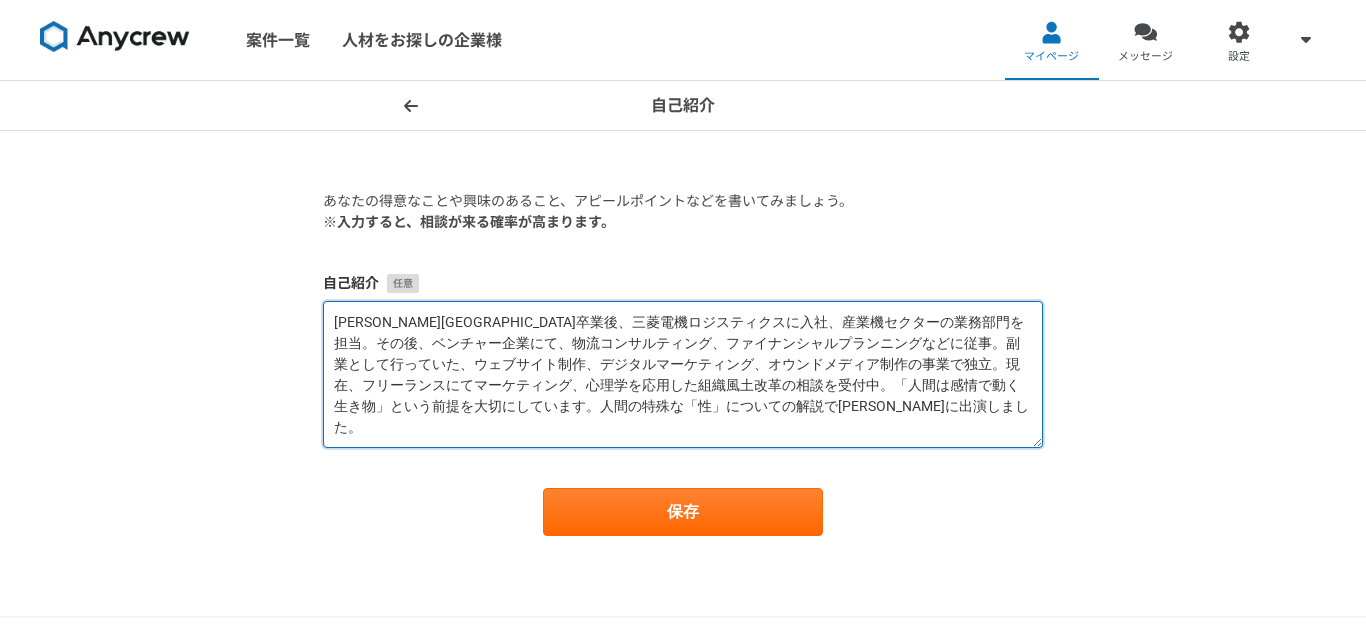 drag, startPoint x: 528, startPoint y: 410, endPoint x: 568, endPoint y: 410, distance: 40 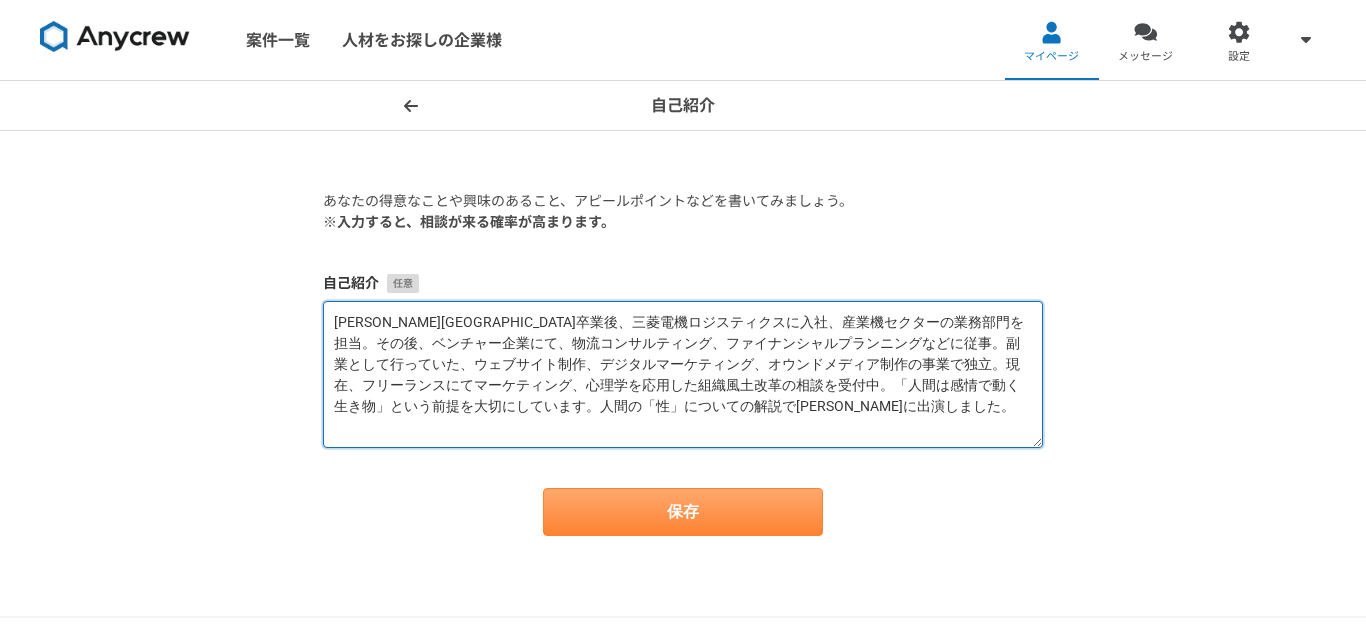 type on "[PERSON_NAME][GEOGRAPHIC_DATA]卒業後、三菱電機ロジスティクスに入社、産業機セクターの業務部門を担当。その後、ベンチャー企業にて、物流コンサルティング、ファイナンシャルプランニングなどに従事。副業として行っていた、ウェブサイト制作、デジタルマーケティング、オウンドメディア制作の事業で独立。現在、フリーランスにてマーケティング、心理学を応用した組織風土改革の相談を受付中。「人間は感情で動く生き物」という前提を大切にしています。人間の「性」についての解説で[PERSON_NAME]に出演しました。" 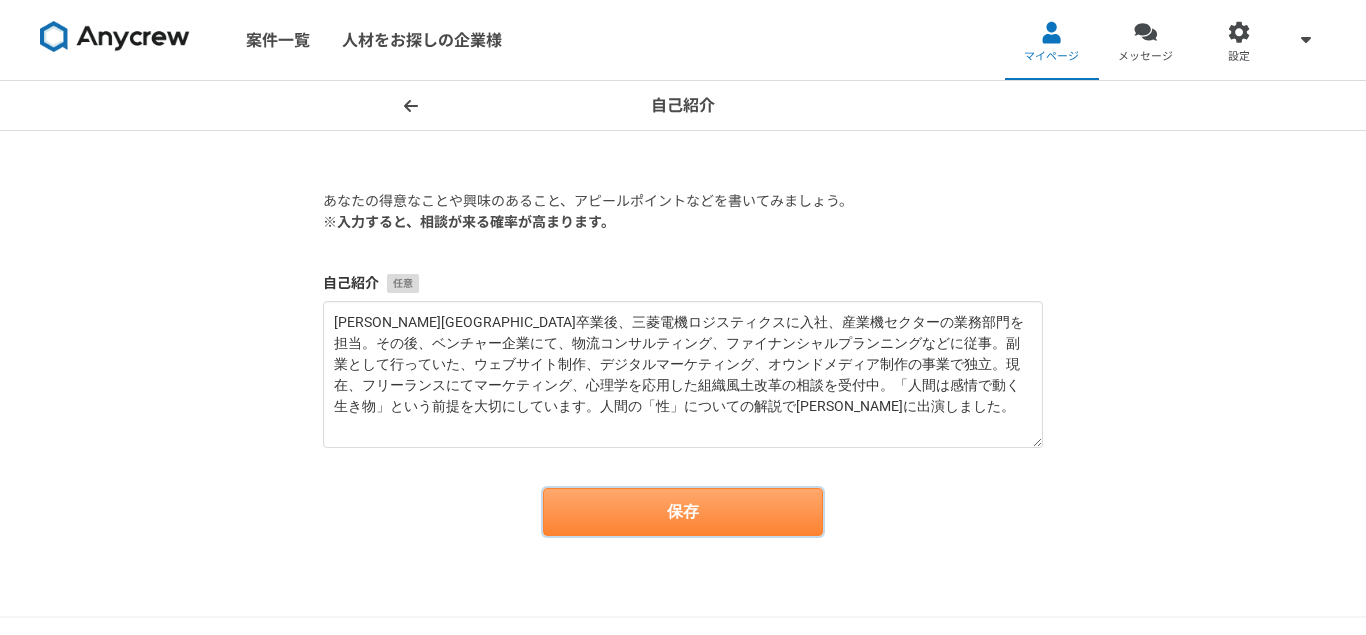 click on "保存" at bounding box center (683, 512) 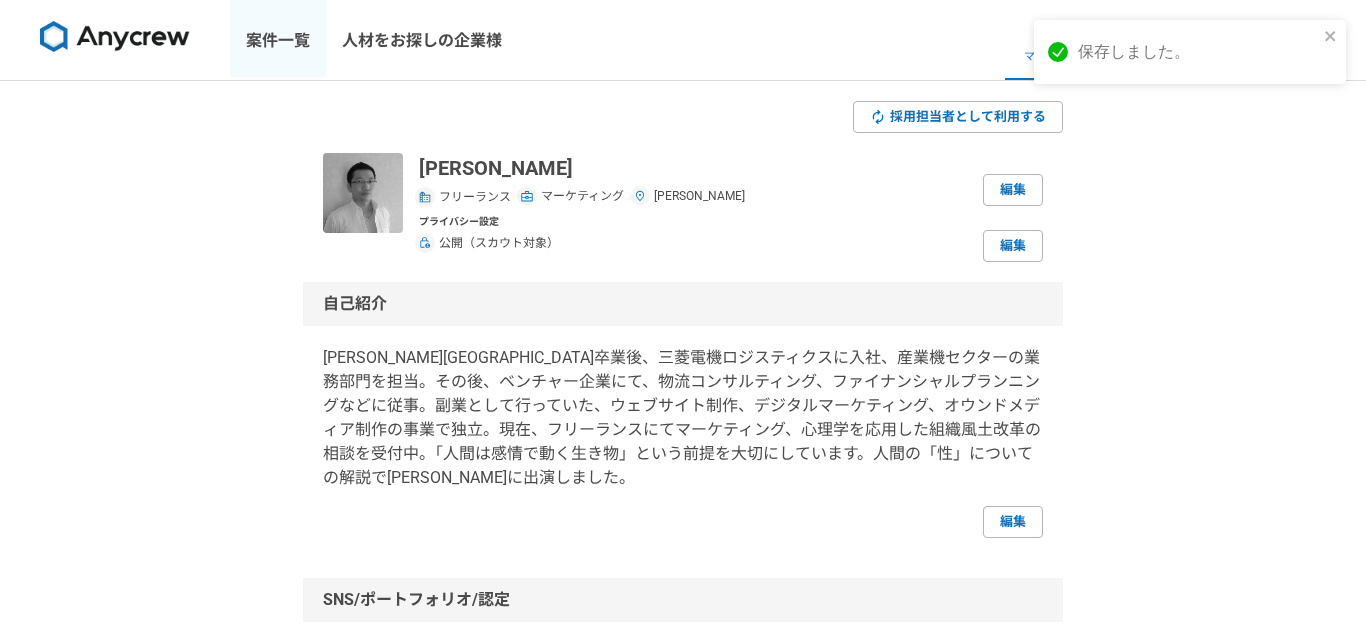 click on "案件一覧" at bounding box center [278, 40] 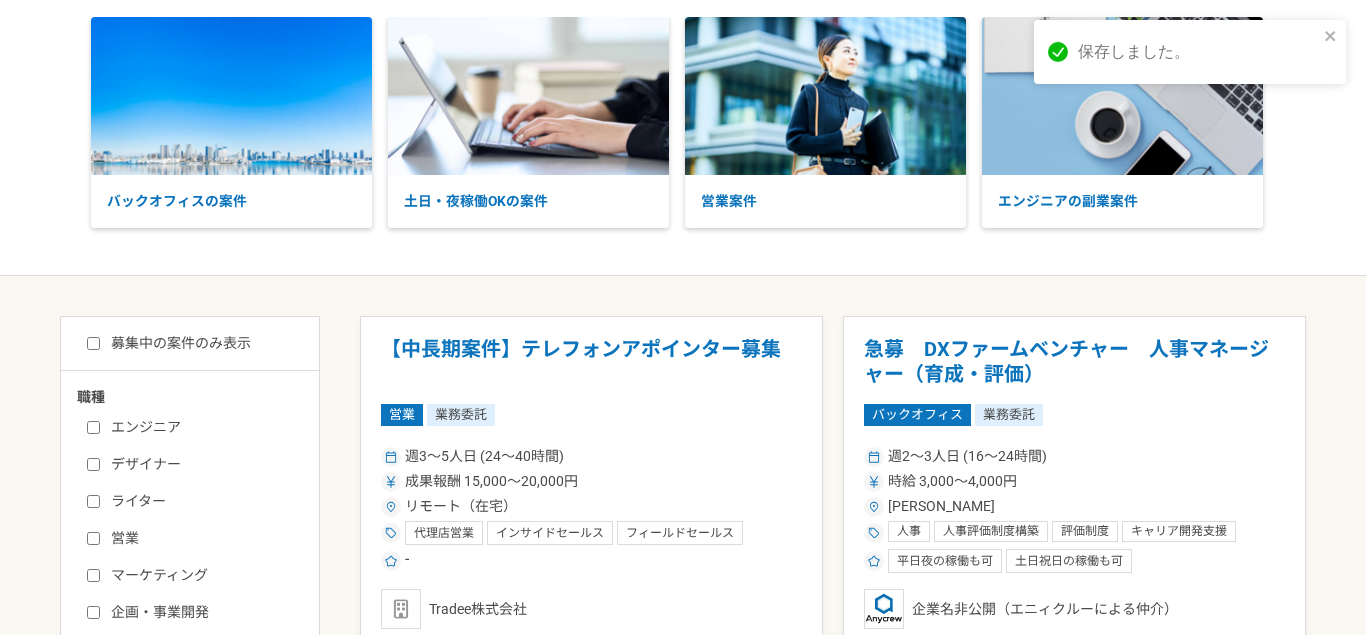 scroll, scrollTop: 288, scrollLeft: 0, axis: vertical 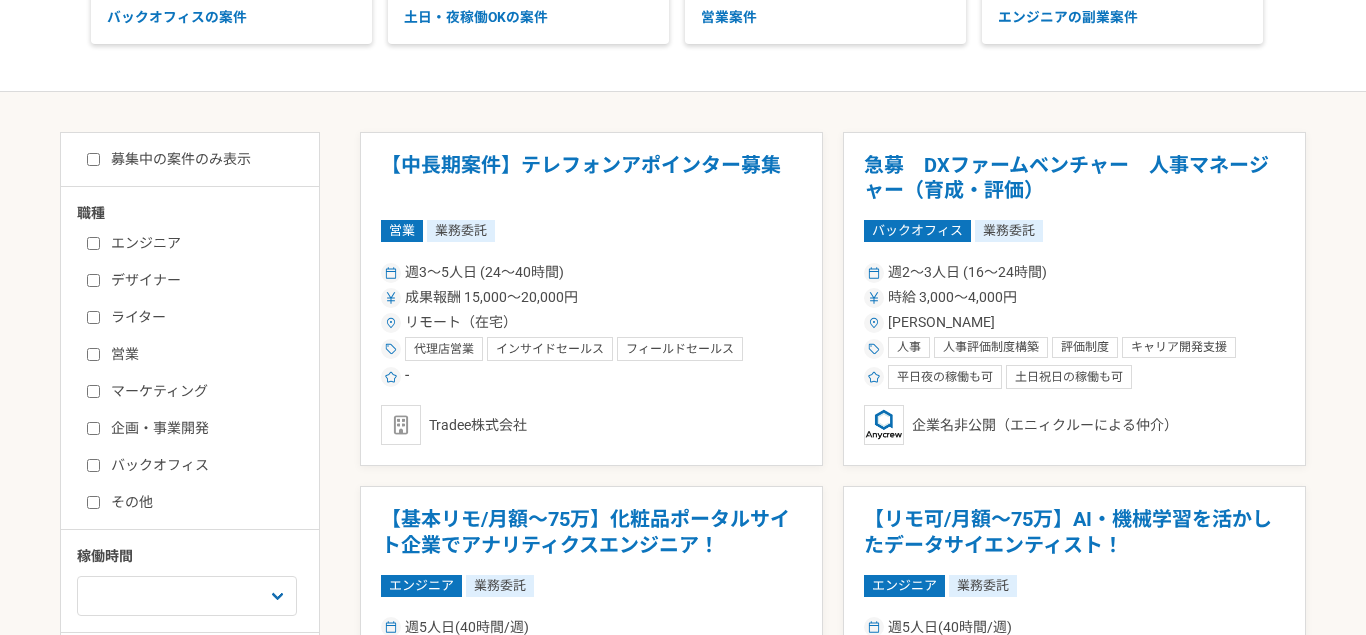 click on "マーケティング" at bounding box center (202, 391) 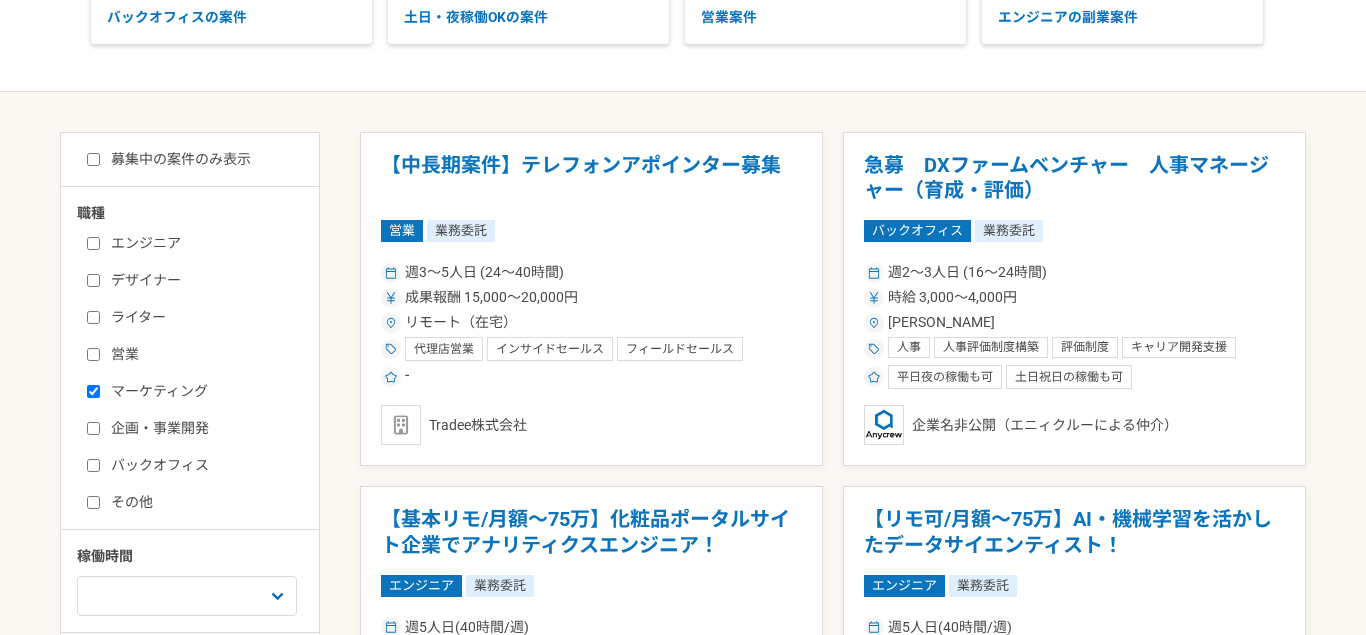 checkbox on "true" 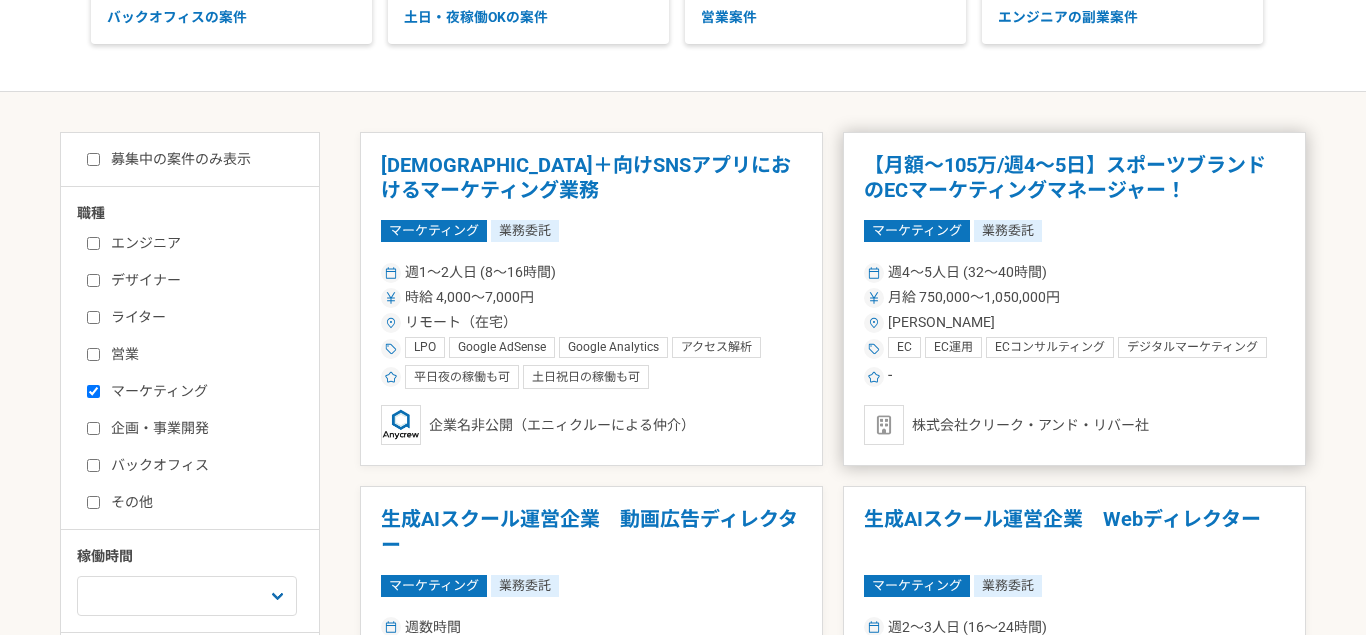 click on "【月額～105万/週4～5日】スポーツブランドのECマーケティングマネージャー！" at bounding box center [1074, 178] 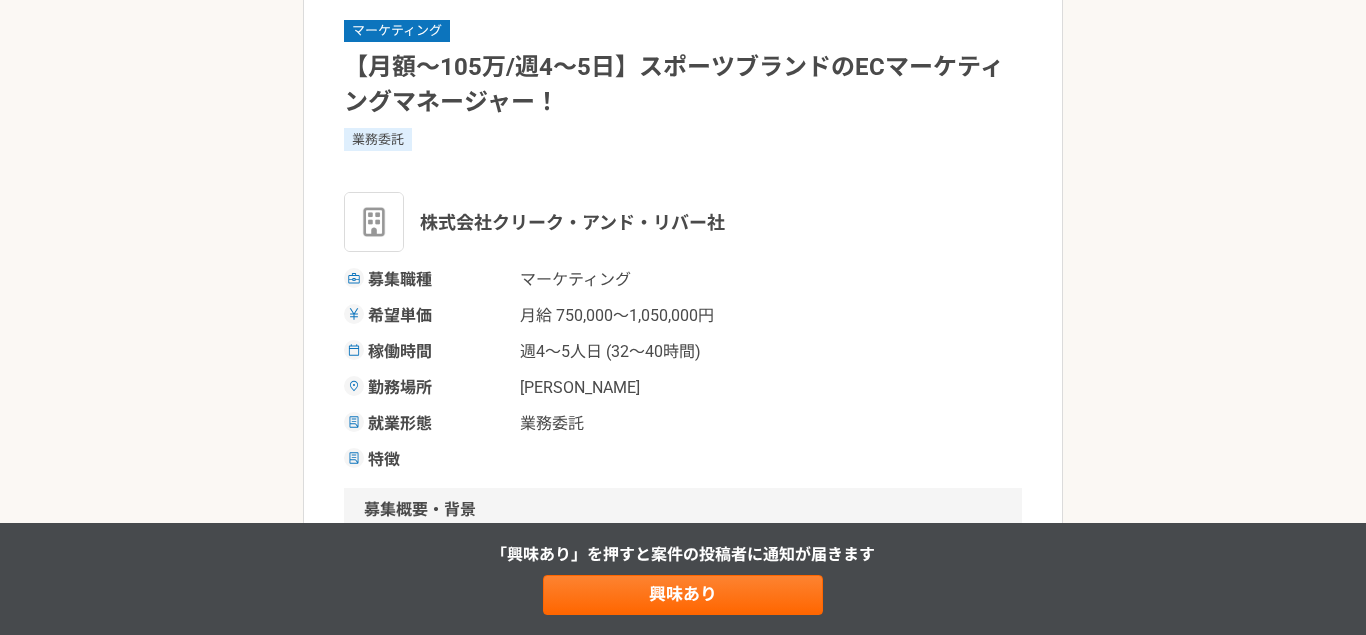 scroll, scrollTop: 0, scrollLeft: 0, axis: both 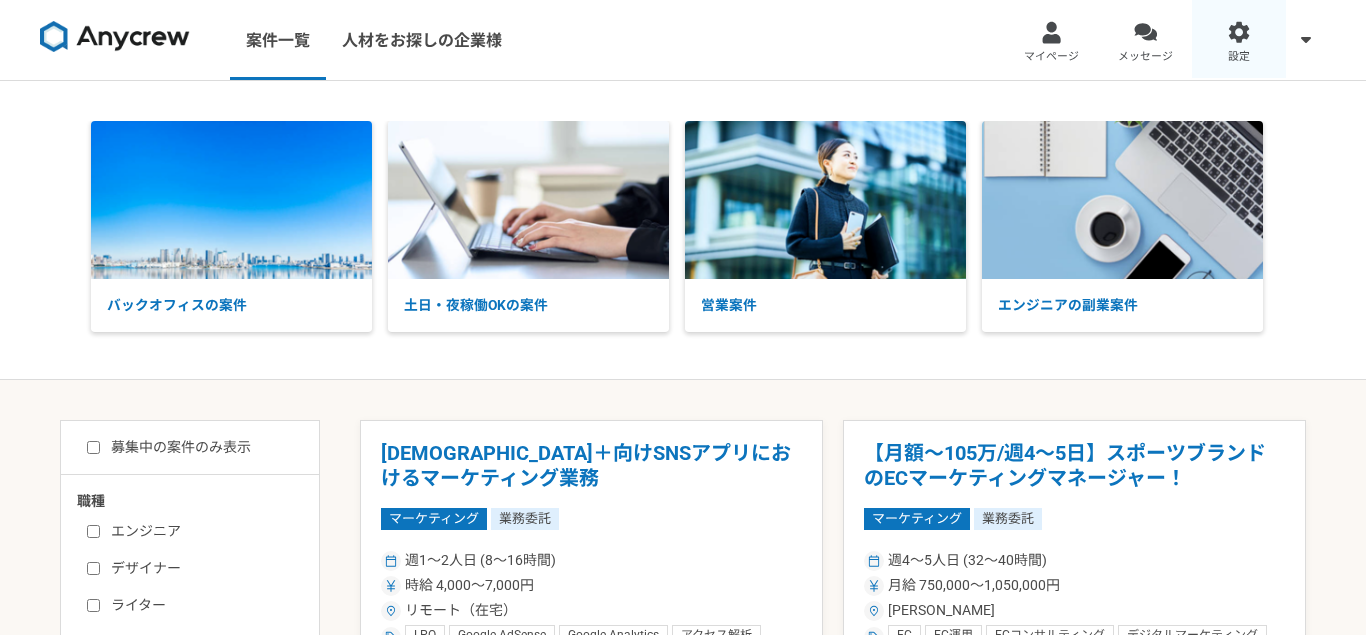 click on "設定" at bounding box center [1239, 40] 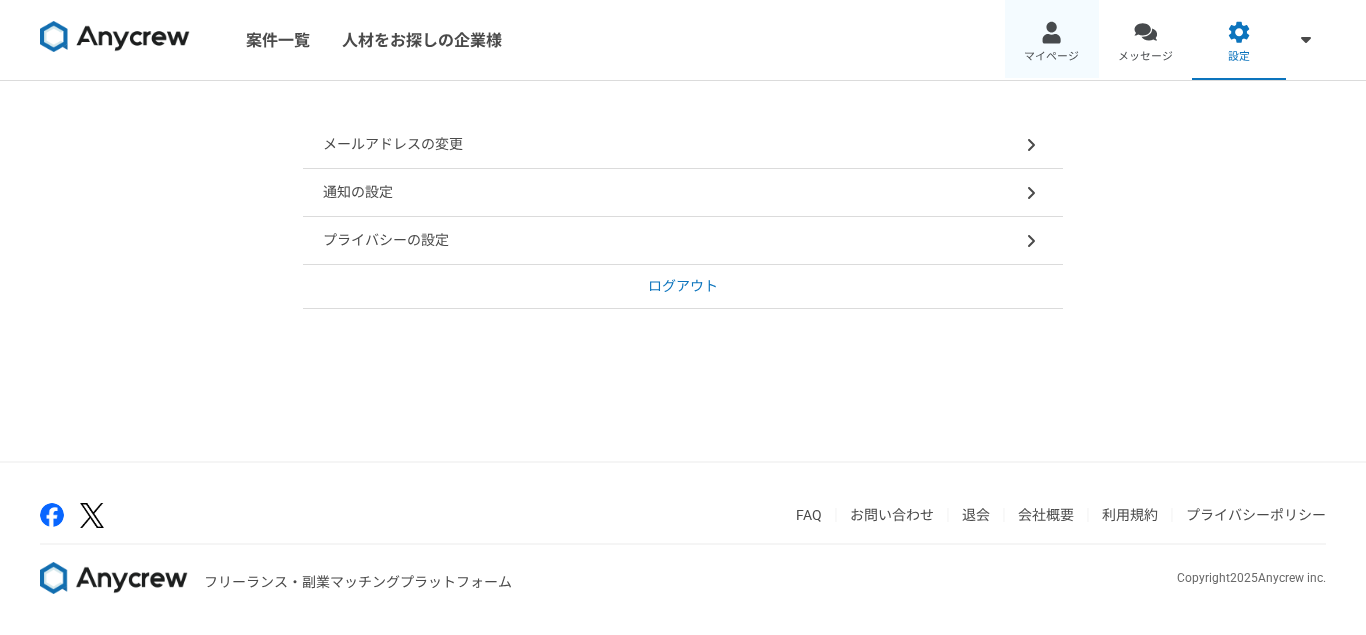click at bounding box center [1051, 32] 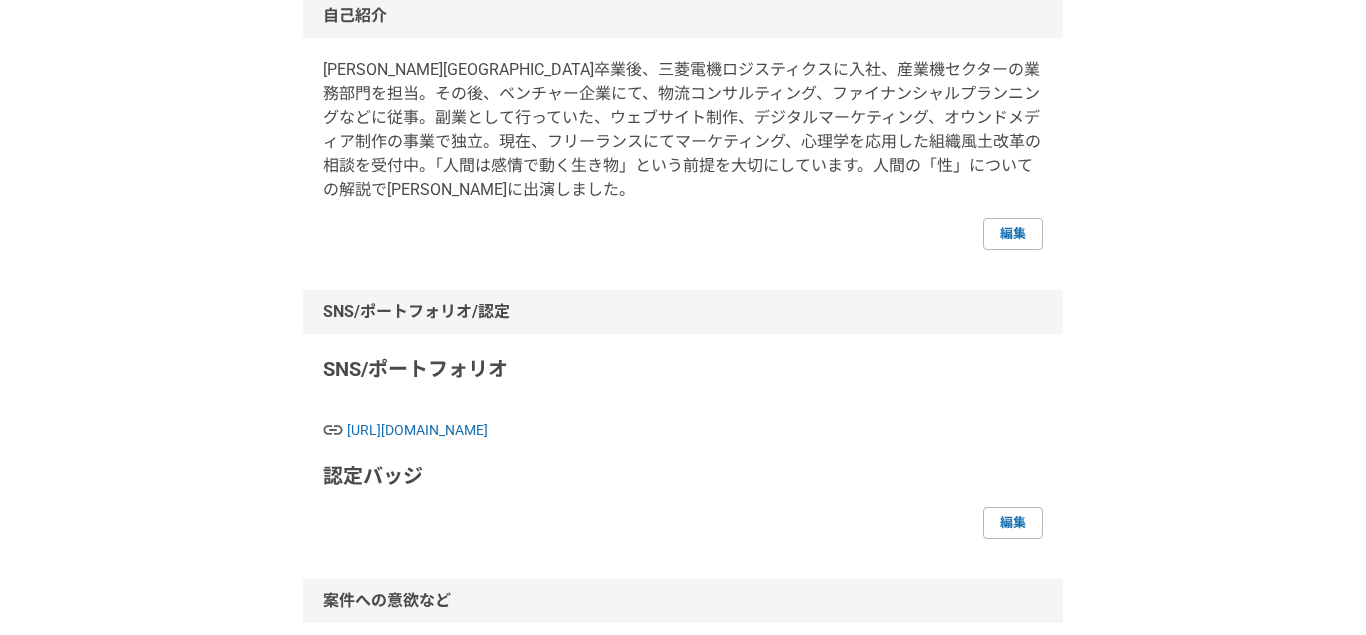 scroll, scrollTop: 432, scrollLeft: 0, axis: vertical 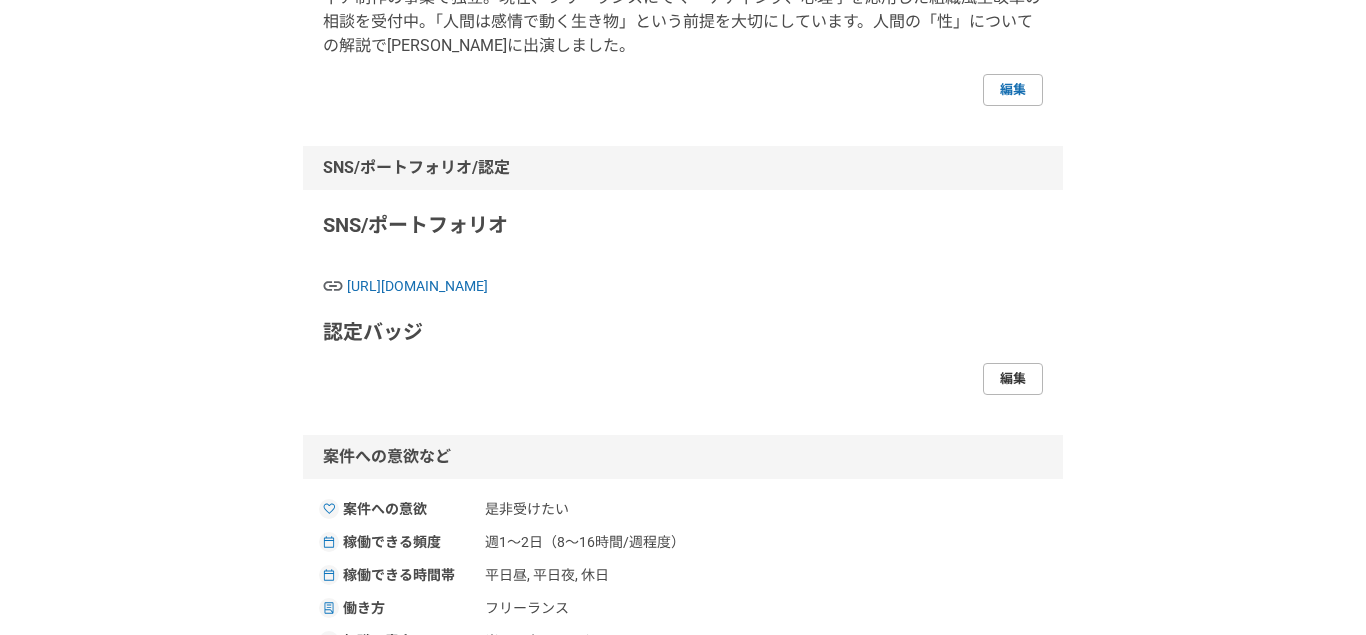 click on "編集" at bounding box center [1013, 379] 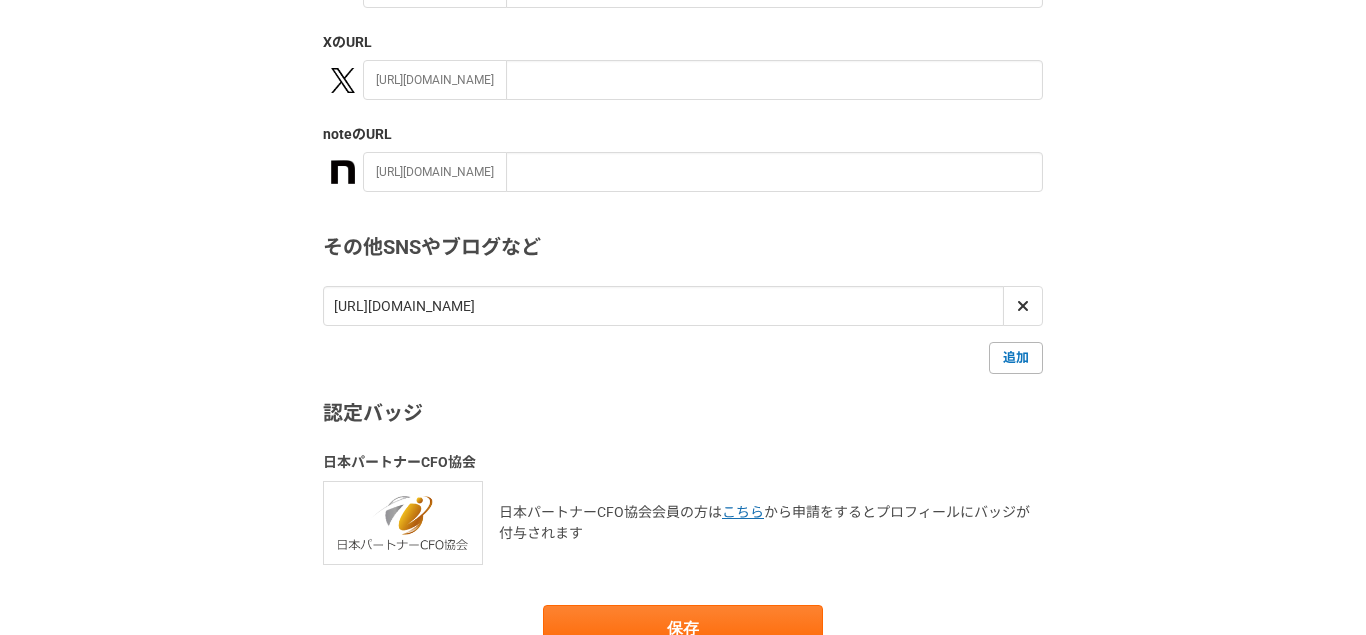 scroll, scrollTop: 432, scrollLeft: 0, axis: vertical 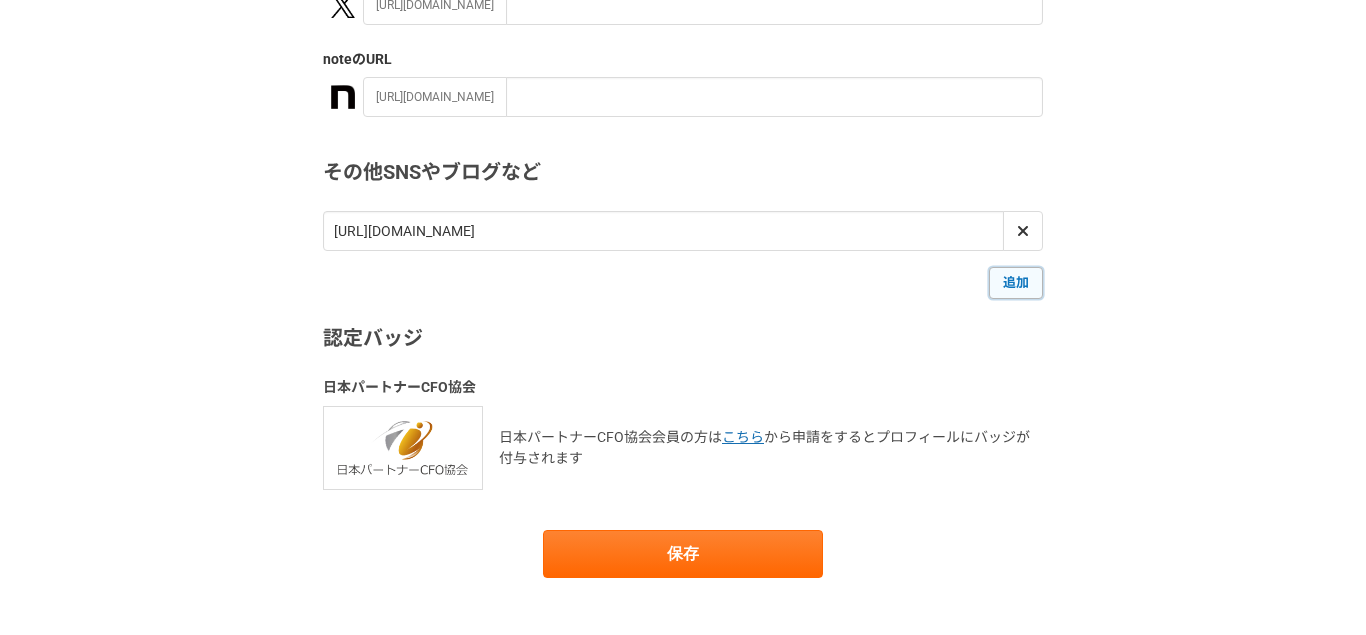 click on "追加" at bounding box center (1016, 283) 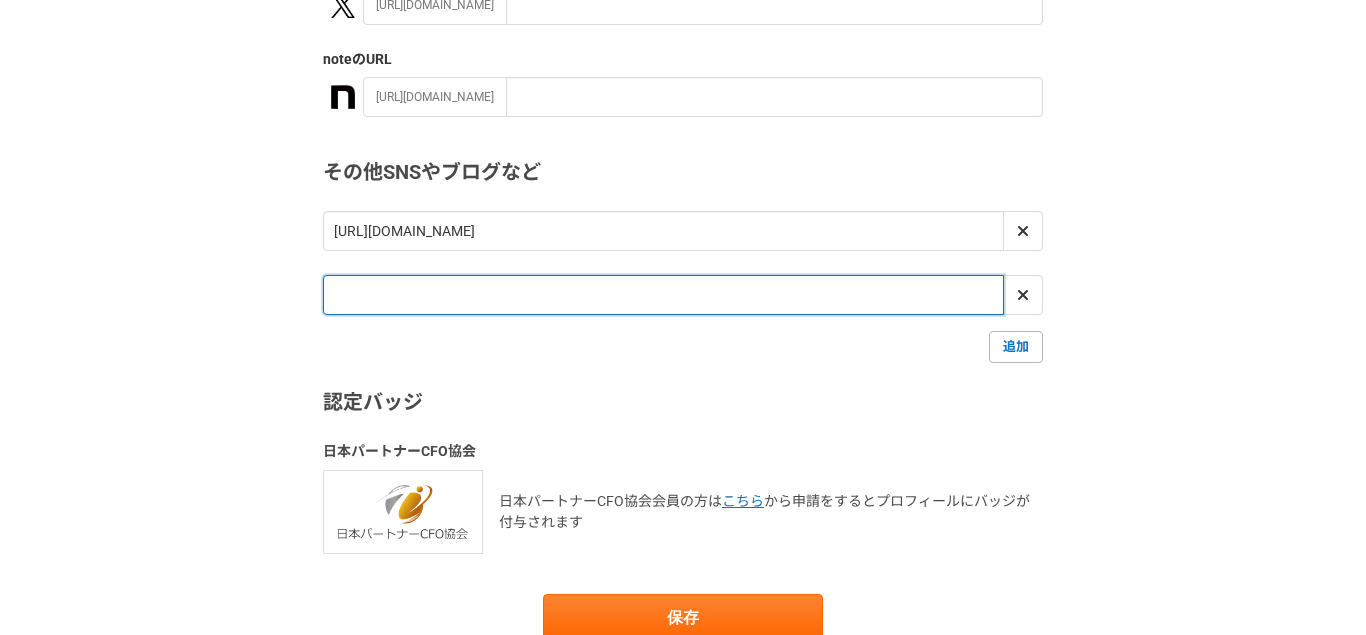 paste on "[URL][DOMAIN_NAME]" 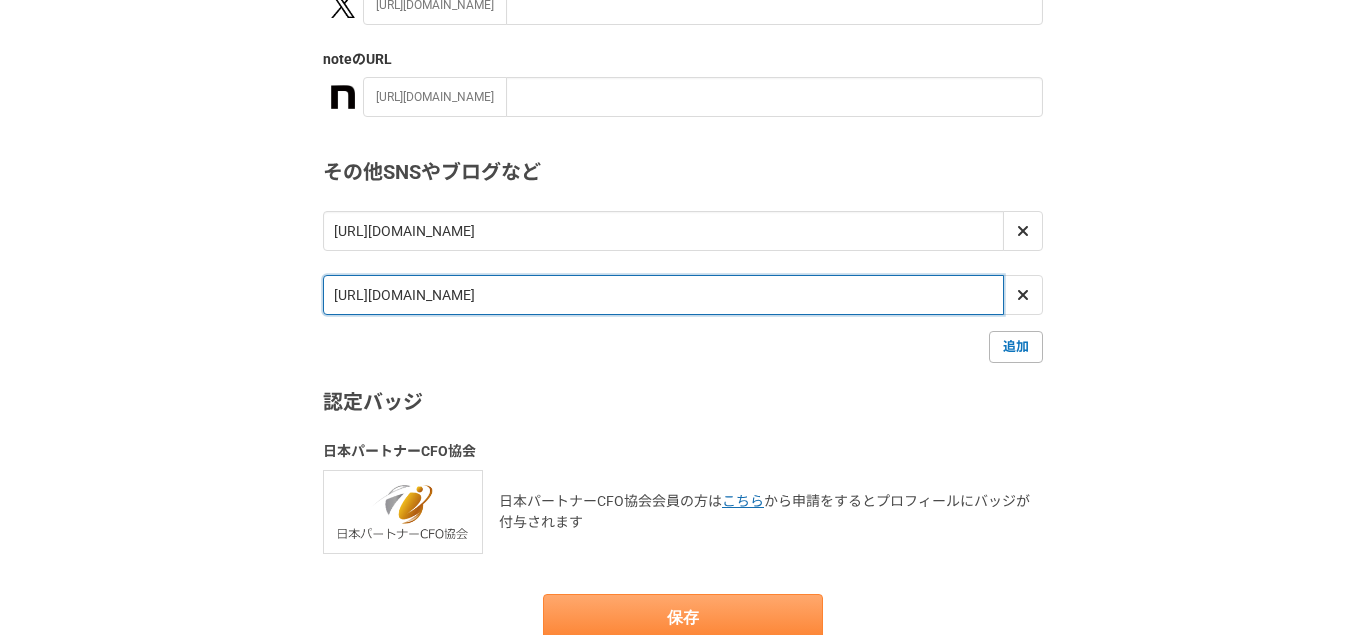 type on "[URL][DOMAIN_NAME]" 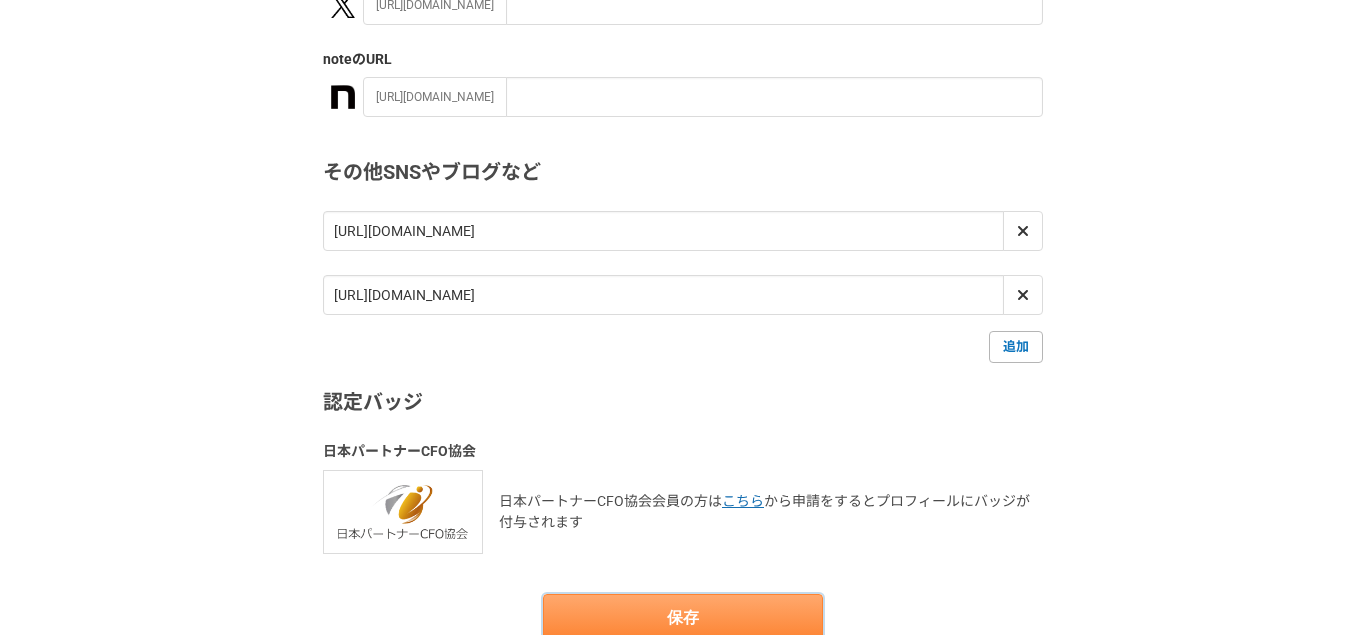 click on "保存" at bounding box center [683, 618] 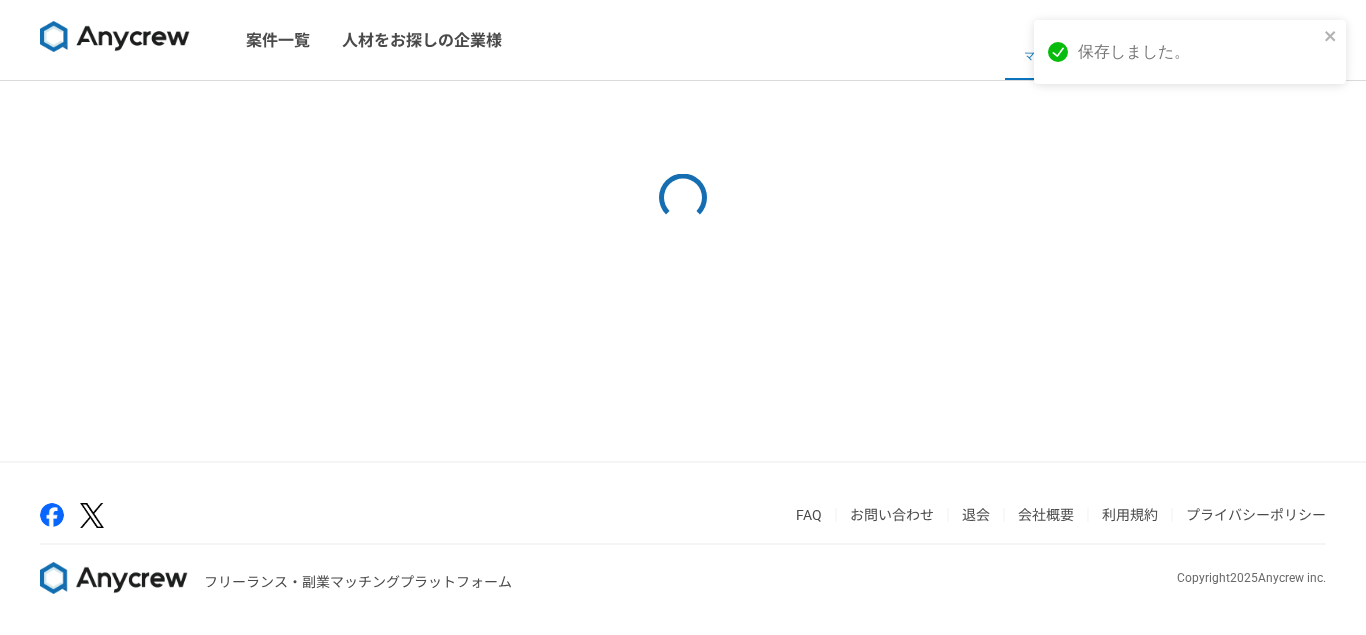 scroll, scrollTop: 0, scrollLeft: 0, axis: both 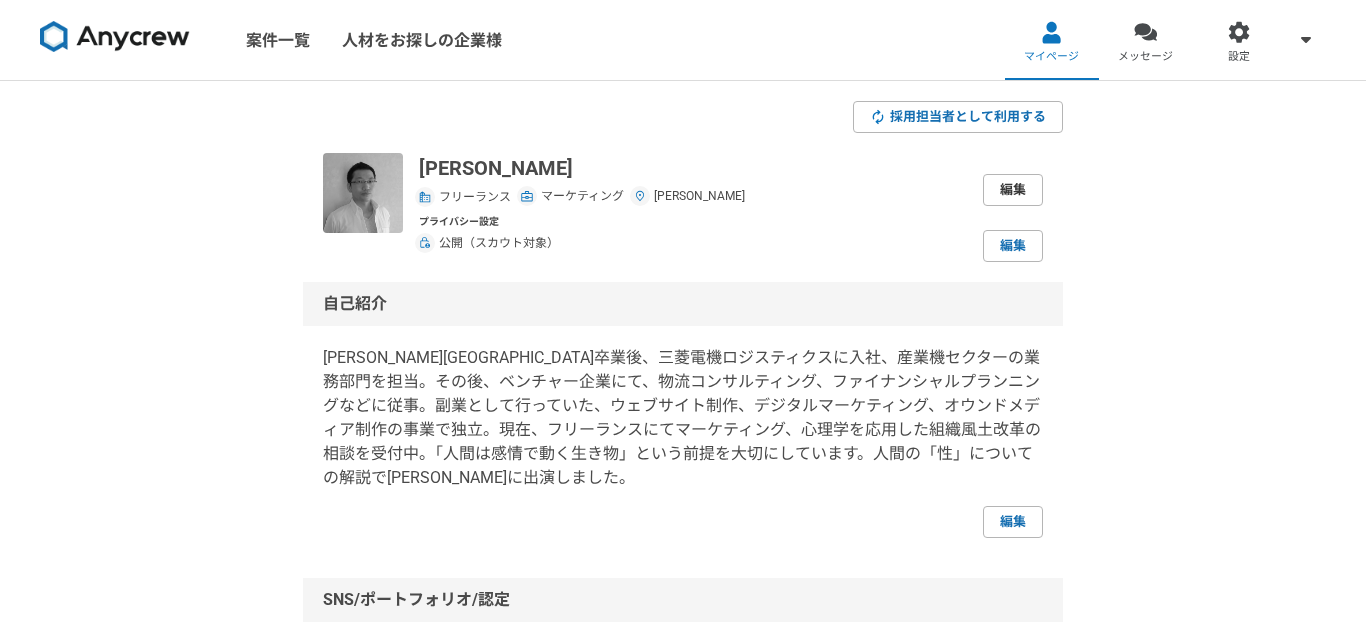 click on "編集" at bounding box center [1013, 190] 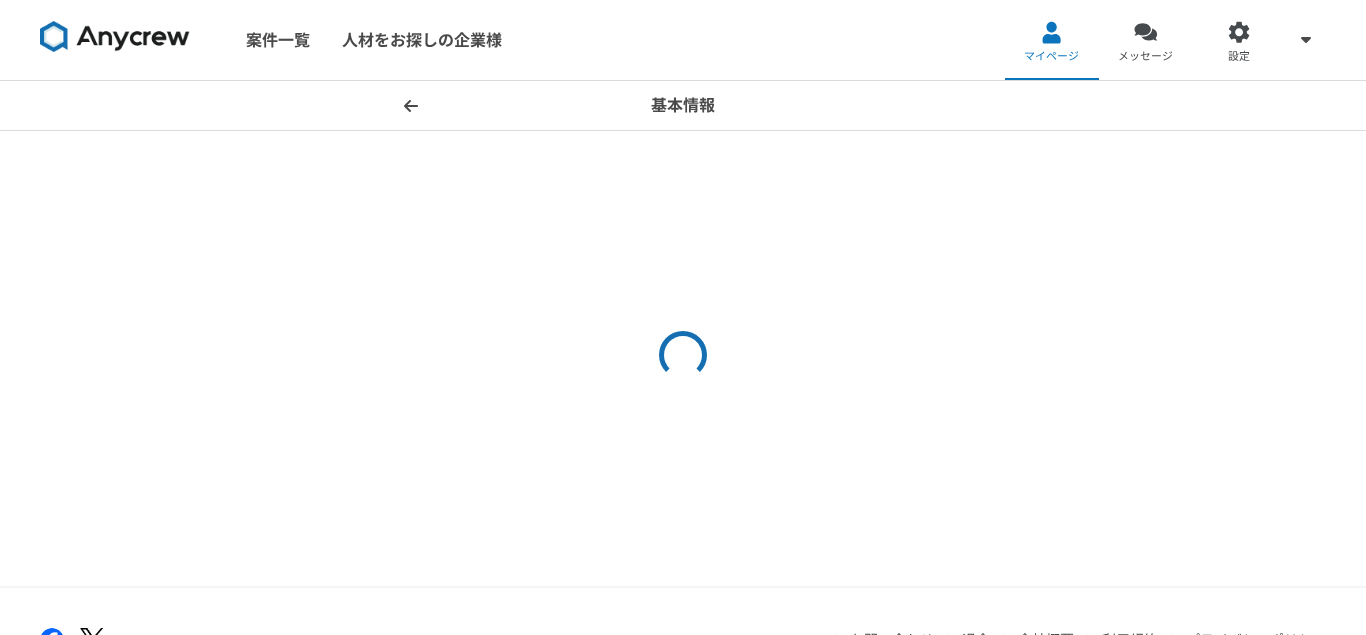 select on "5" 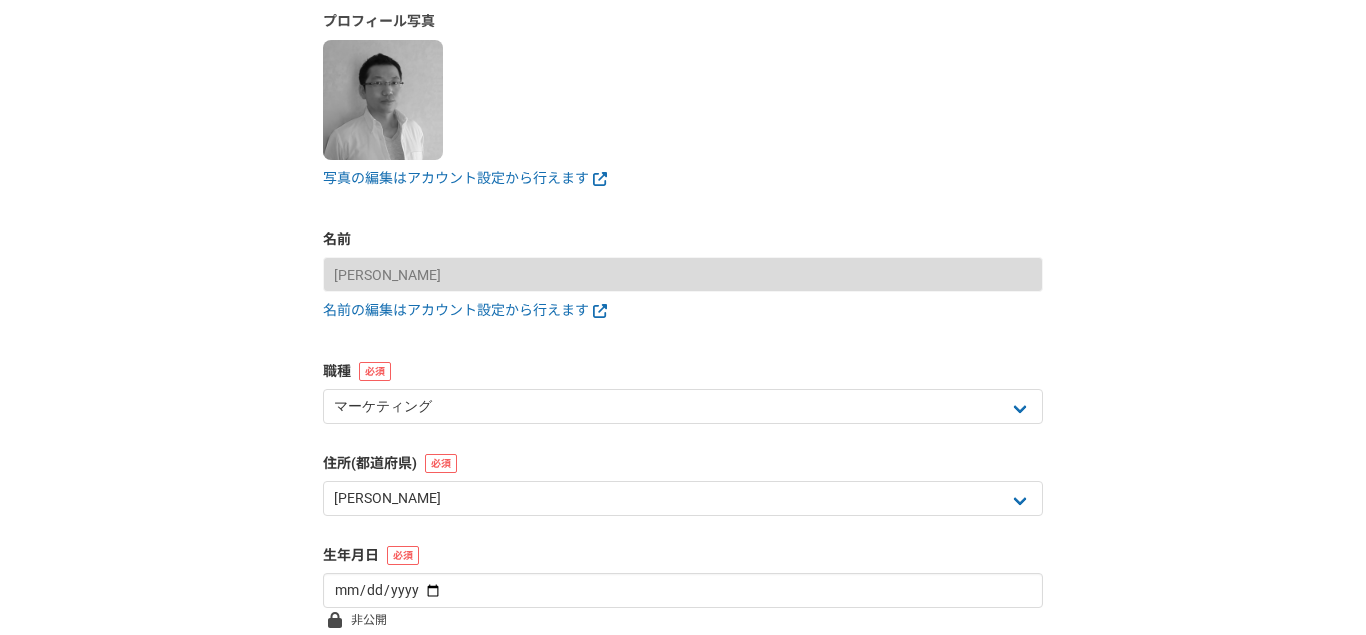 scroll, scrollTop: 288, scrollLeft: 0, axis: vertical 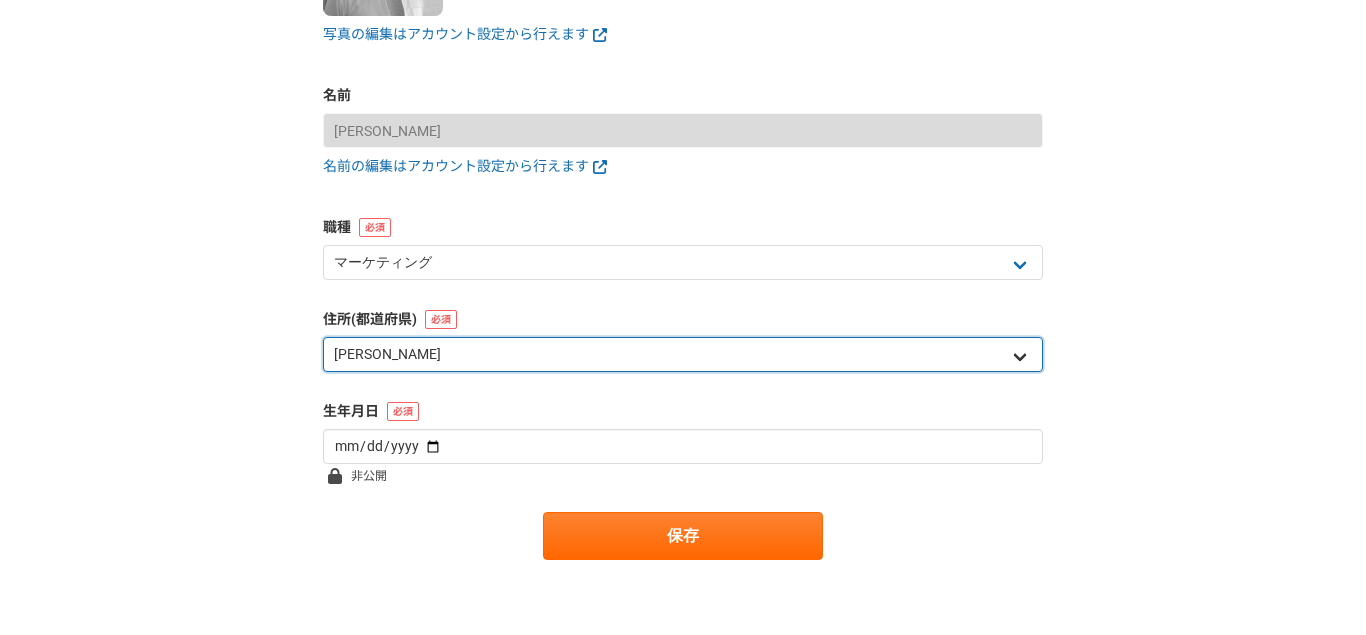 click on "北海道 [GEOGRAPHIC_DATA] [GEOGRAPHIC_DATA] [PERSON_NAME][GEOGRAPHIC_DATA] [PERSON_NAME][GEOGRAPHIC_DATA] [GEOGRAPHIC_DATA] [PERSON_NAME][GEOGRAPHIC_DATA] [GEOGRAPHIC_DATA] [GEOGRAPHIC_DATA] [GEOGRAPHIC_DATA] [GEOGRAPHIC_DATA] [PERSON_NAME][GEOGRAPHIC_DATA] [PERSON_NAME] [GEOGRAPHIC_DATA] [GEOGRAPHIC_DATA] [GEOGRAPHIC_DATA] [PERSON_NAME][GEOGRAPHIC_DATA] [PERSON_NAME][GEOGRAPHIC_DATA] [GEOGRAPHIC_DATA] [PERSON_NAME][GEOGRAPHIC_DATA] [GEOGRAPHIC_DATA] [GEOGRAPHIC_DATA] [GEOGRAPHIC_DATA] [GEOGRAPHIC_DATA] [GEOGRAPHIC_DATA] [GEOGRAPHIC_DATA] [GEOGRAPHIC_DATA] [GEOGRAPHIC_DATA] [GEOGRAPHIC_DATA] [GEOGRAPHIC_DATA] [GEOGRAPHIC_DATA] [GEOGRAPHIC_DATA] [GEOGRAPHIC_DATA] [GEOGRAPHIC_DATA] [PERSON_NAME][GEOGRAPHIC_DATA] [GEOGRAPHIC_DATA] [GEOGRAPHIC_DATA] [GEOGRAPHIC_DATA] [GEOGRAPHIC_DATA] [GEOGRAPHIC_DATA] [GEOGRAPHIC_DATA] [GEOGRAPHIC_DATA] [GEOGRAPHIC_DATA] [GEOGRAPHIC_DATA] [PERSON_NAME][GEOGRAPHIC_DATA] [GEOGRAPHIC_DATA] [GEOGRAPHIC_DATA] 海外" at bounding box center [683, 354] 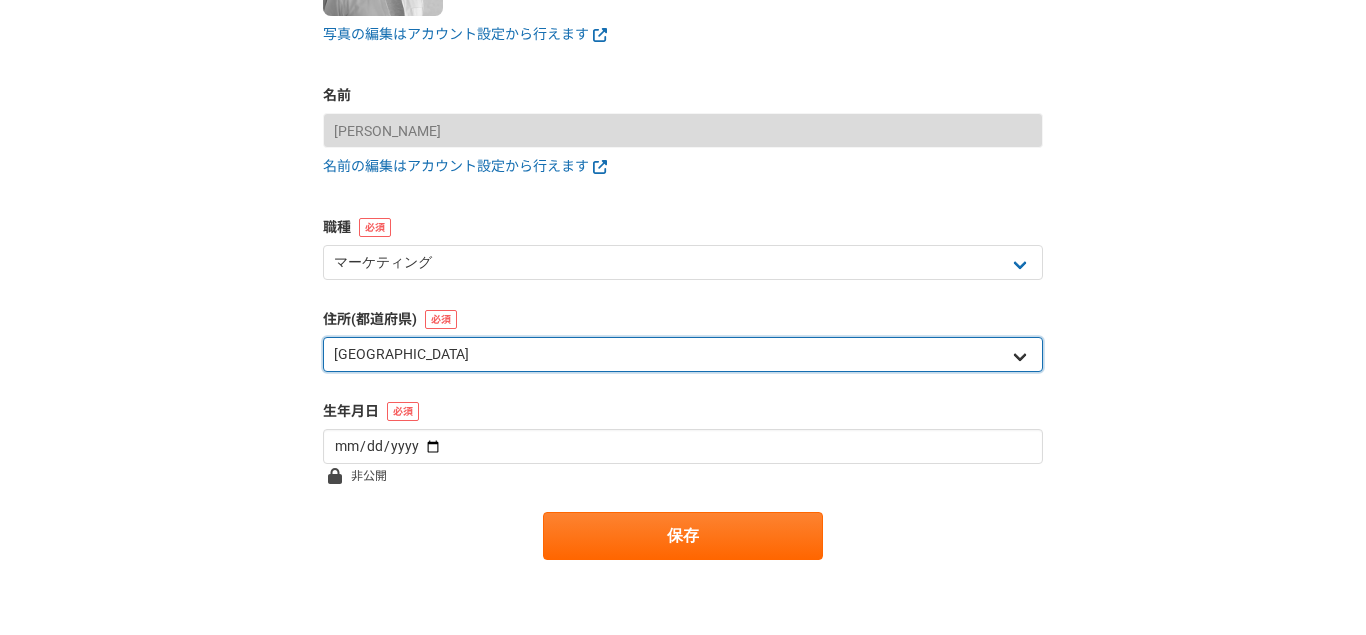 click on "[GEOGRAPHIC_DATA]" at bounding box center (0, 0) 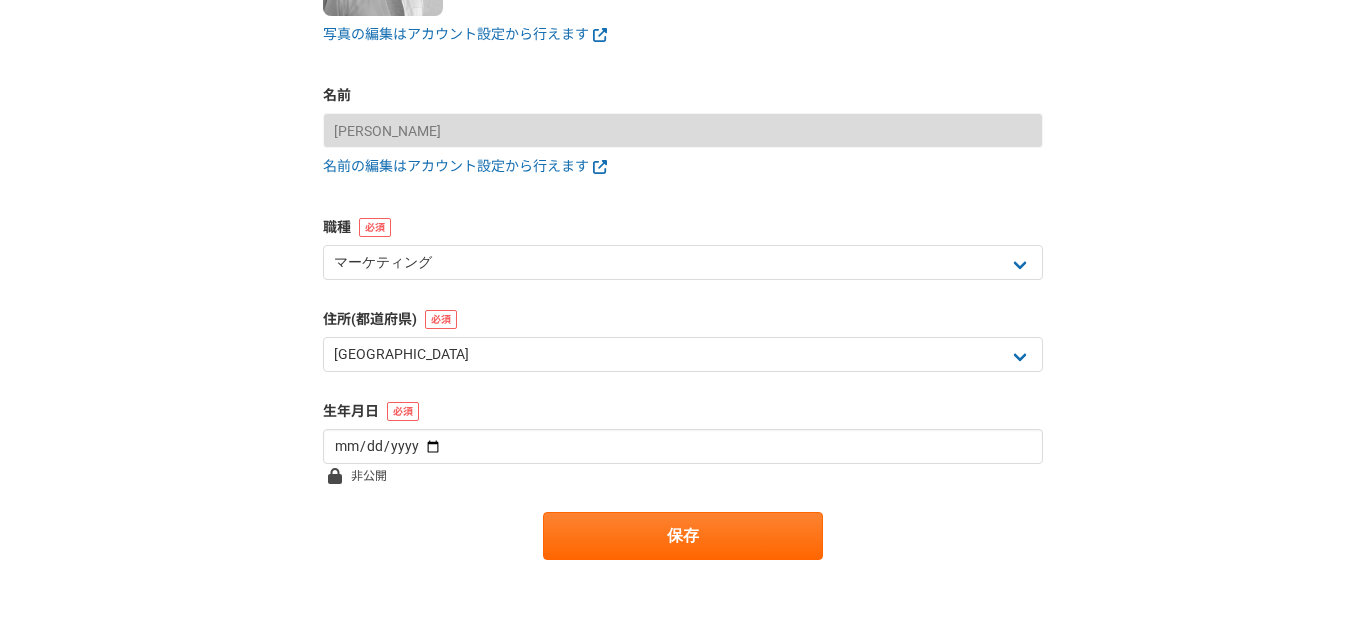 click on "基本情報 プロフィール写真 写真の編集はアカウント設定から行えます 名前 [PERSON_NAME] 名前の編集はアカウント設定から行えます 職種 エンジニア デザイナー ライター 営業 マーケティング 企画・事業開発 バックオフィス その他 住所(都道府県) 北海道 [GEOGRAPHIC_DATA] [GEOGRAPHIC_DATA] [PERSON_NAME][GEOGRAPHIC_DATA] [PERSON_NAME][GEOGRAPHIC_DATA] [GEOGRAPHIC_DATA] [PERSON_NAME][GEOGRAPHIC_DATA] [GEOGRAPHIC_DATA] [GEOGRAPHIC_DATA] [GEOGRAPHIC_DATA] [GEOGRAPHIC_DATA] [PERSON_NAME][GEOGRAPHIC_DATA] [PERSON_NAME] [GEOGRAPHIC_DATA] [GEOGRAPHIC_DATA] [GEOGRAPHIC_DATA] [PERSON_NAME][GEOGRAPHIC_DATA] [PERSON_NAME][GEOGRAPHIC_DATA] [GEOGRAPHIC_DATA] [PERSON_NAME][GEOGRAPHIC_DATA] [GEOGRAPHIC_DATA] [GEOGRAPHIC_DATA] [GEOGRAPHIC_DATA] [GEOGRAPHIC_DATA] [GEOGRAPHIC_DATA] [GEOGRAPHIC_DATA] [GEOGRAPHIC_DATA] [GEOGRAPHIC_DATA] [GEOGRAPHIC_DATA] [GEOGRAPHIC_DATA] [GEOGRAPHIC_DATA] [GEOGRAPHIC_DATA] [GEOGRAPHIC_DATA] [GEOGRAPHIC_DATA] [PERSON_NAME][GEOGRAPHIC_DATA] [GEOGRAPHIC_DATA] [GEOGRAPHIC_DATA] [GEOGRAPHIC_DATA] [GEOGRAPHIC_DATA] [GEOGRAPHIC_DATA] [GEOGRAPHIC_DATA] [GEOGRAPHIC_DATA] [GEOGRAPHIC_DATA] [GEOGRAPHIC_DATA] [PERSON_NAME][GEOGRAPHIC_DATA] [GEOGRAPHIC_DATA] [GEOGRAPHIC_DATA] 海外 生年月[DEMOGRAPHIC_DATA] 非公開 保存" at bounding box center [683, 216] 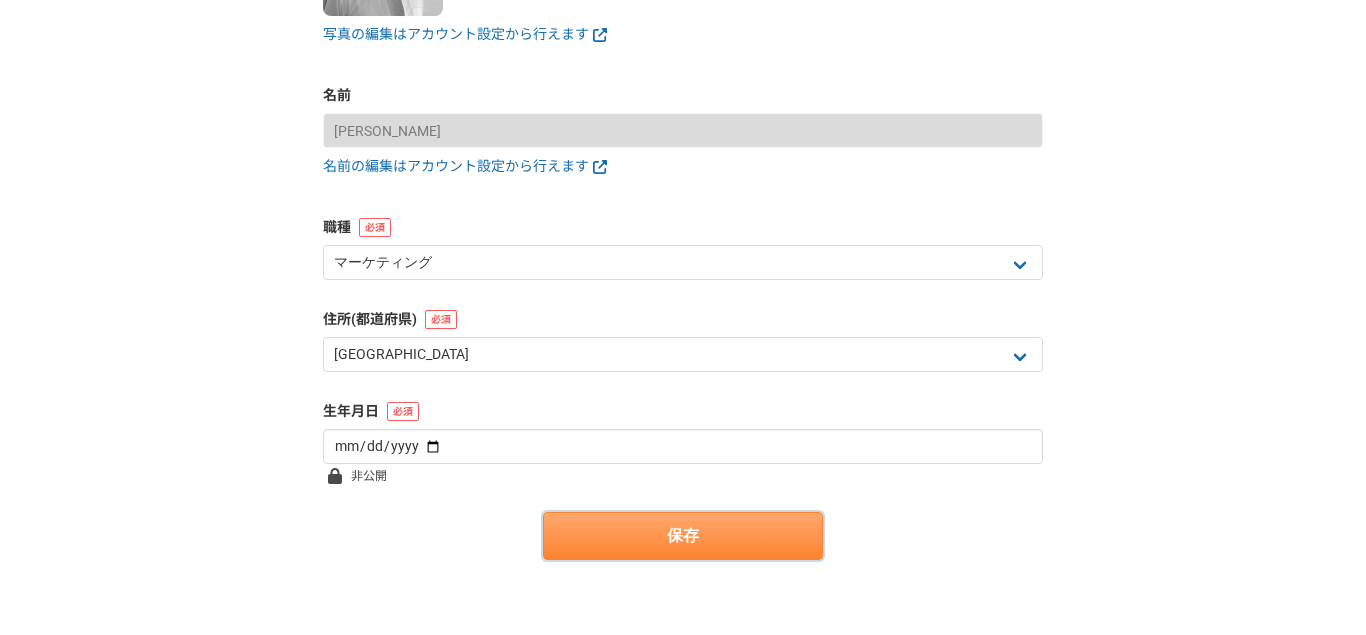 click on "保存" at bounding box center [683, 536] 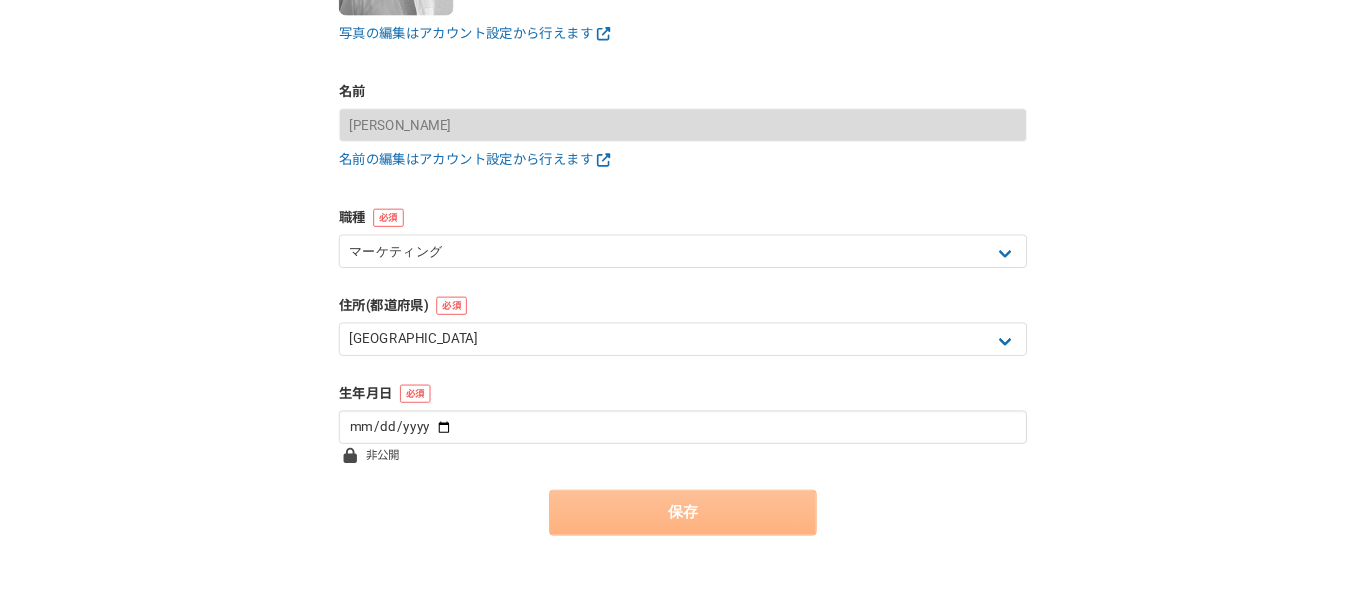 scroll, scrollTop: 0, scrollLeft: 0, axis: both 